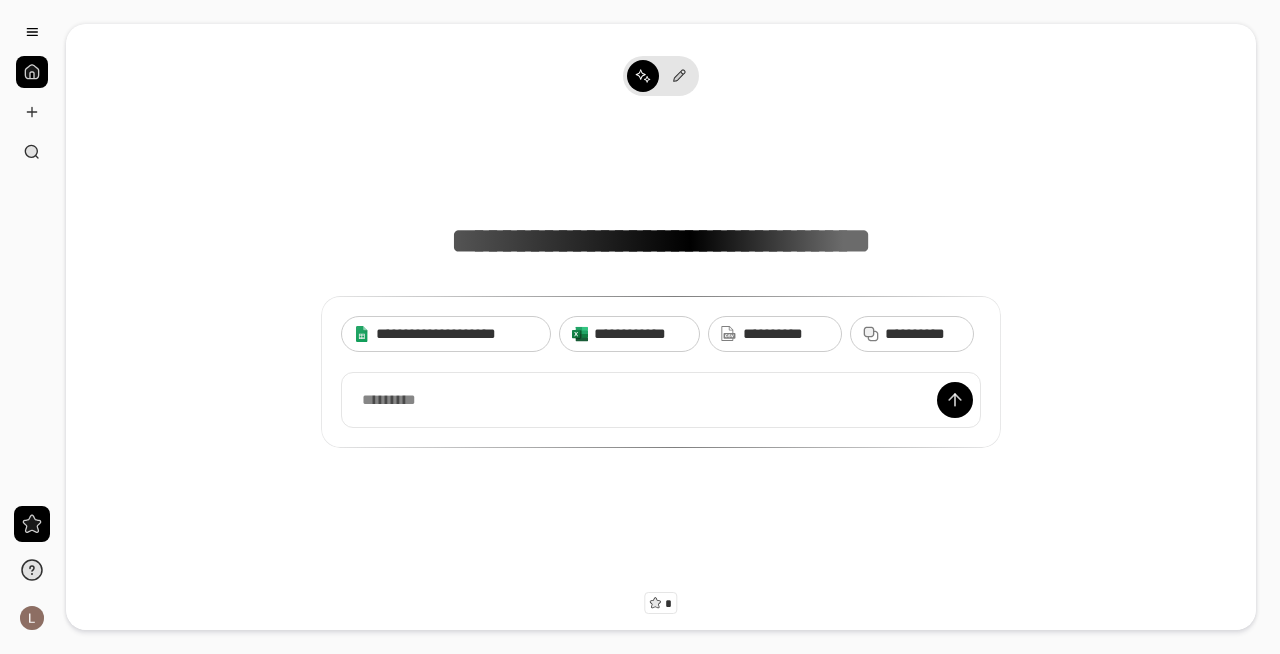 scroll, scrollTop: 0, scrollLeft: 0, axis: both 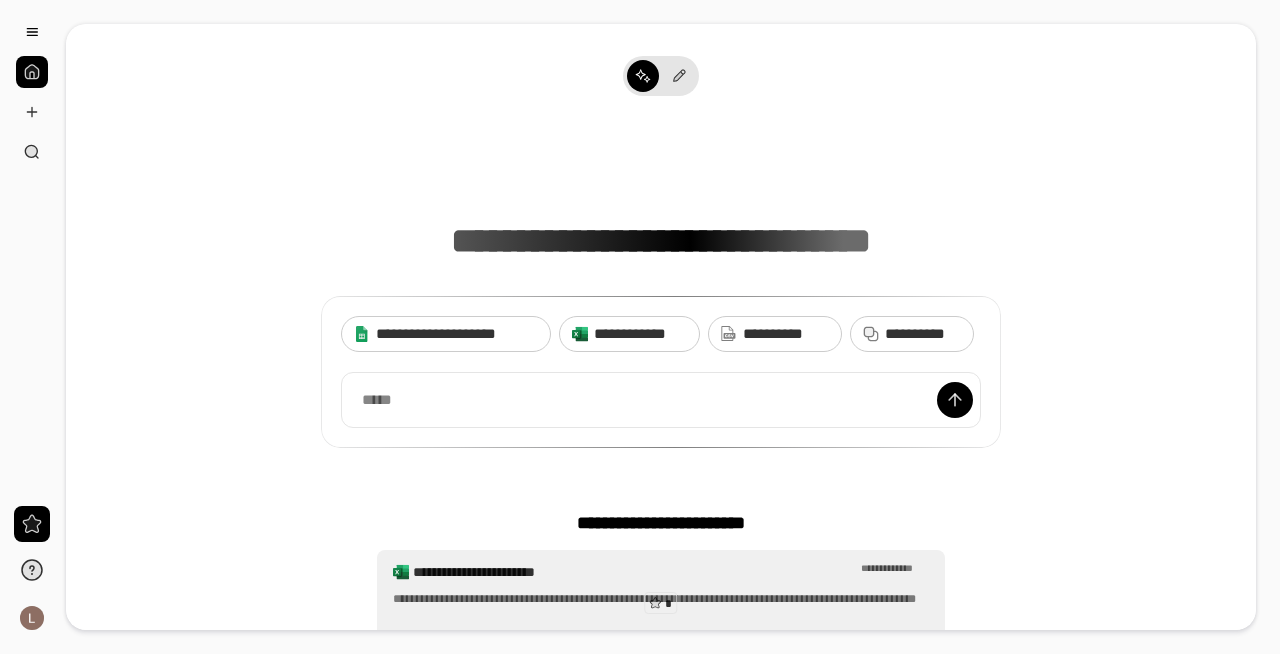 click on "**********" at bounding box center [661, 608] 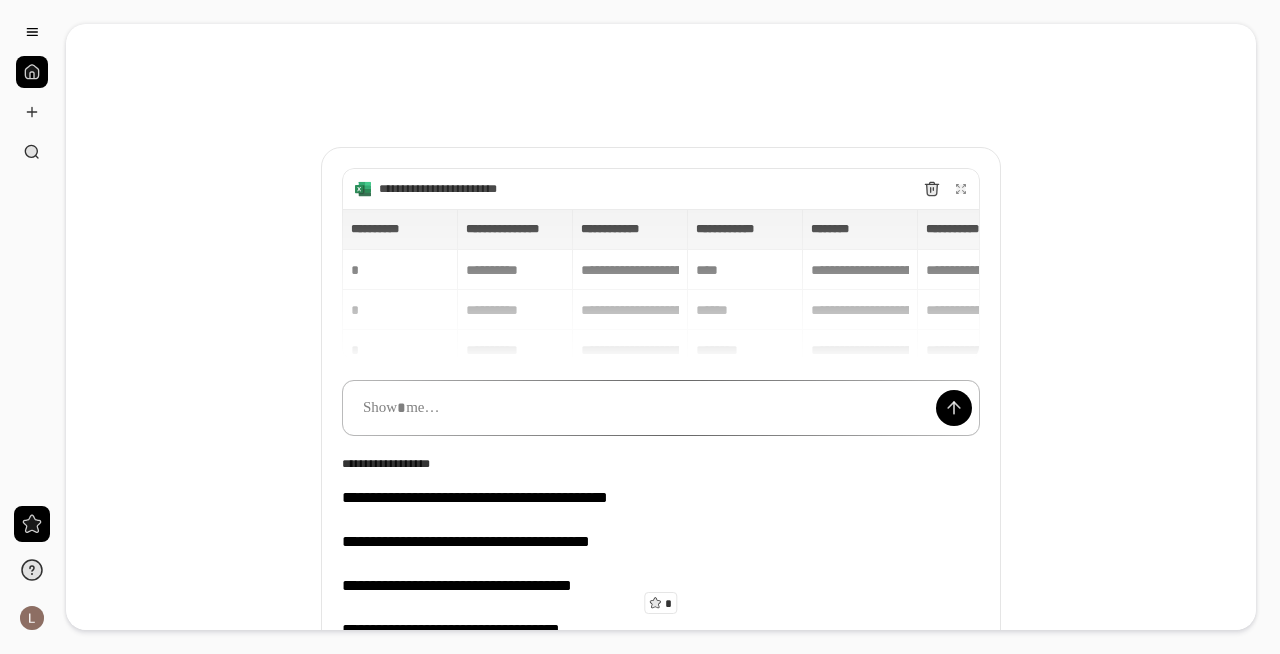 click at bounding box center (661, 408) 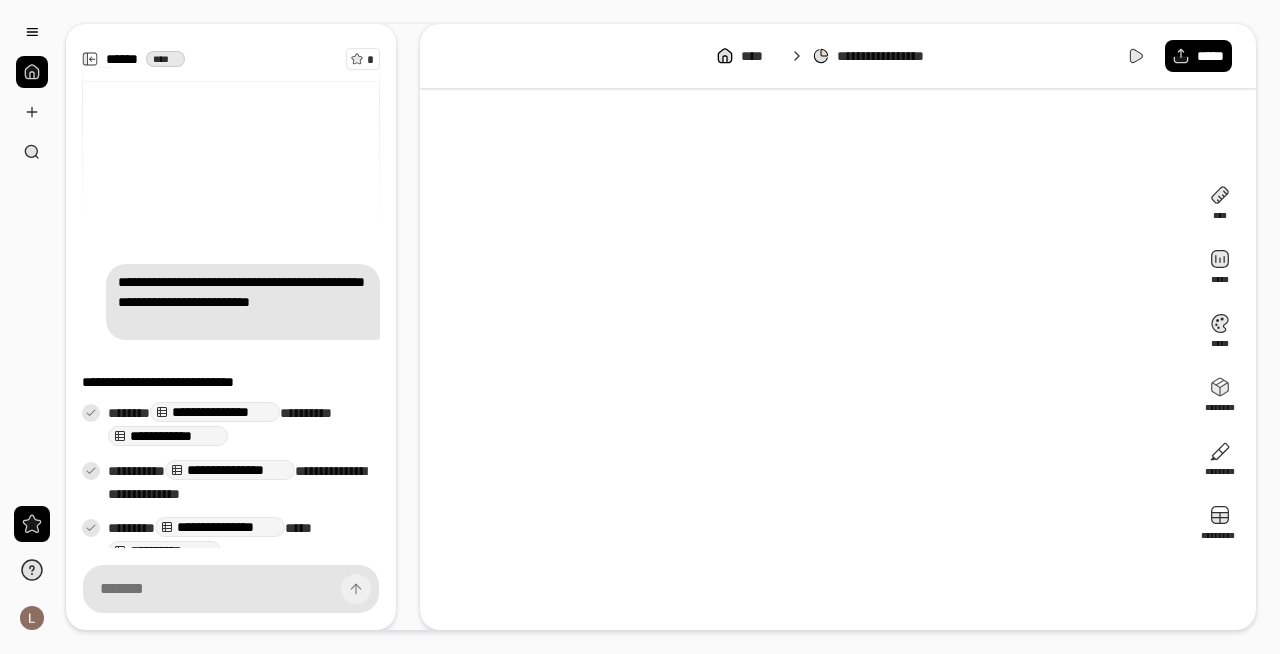 scroll, scrollTop: 129, scrollLeft: 0, axis: vertical 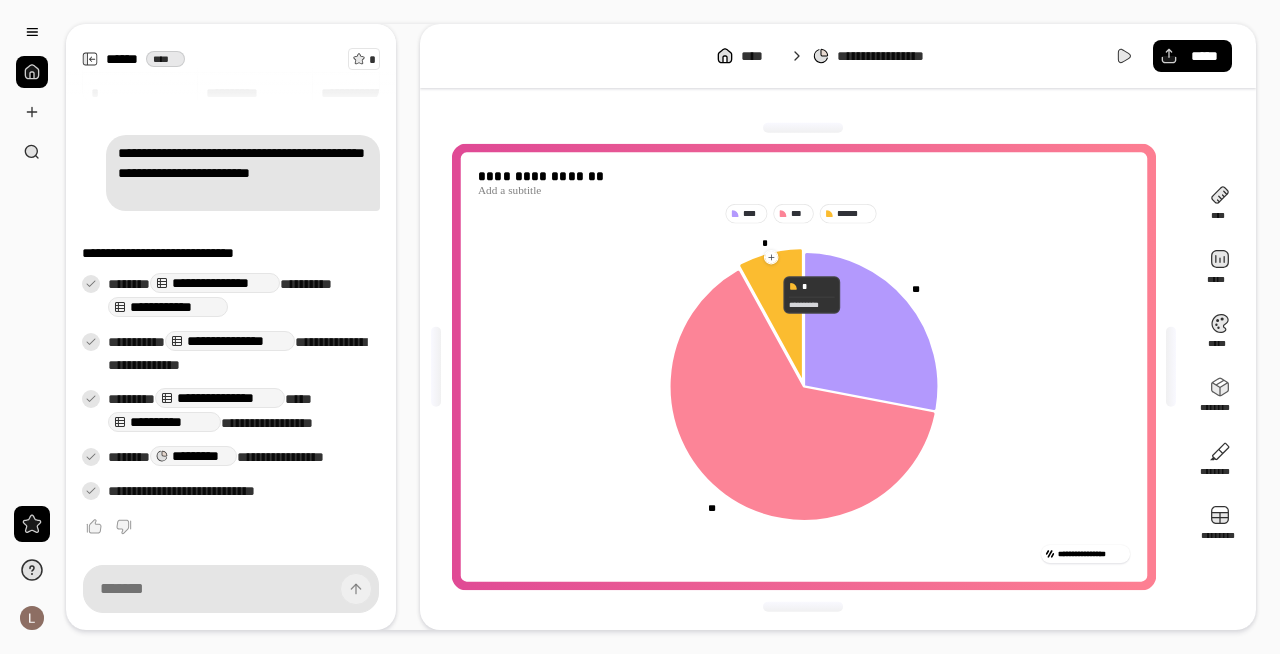click 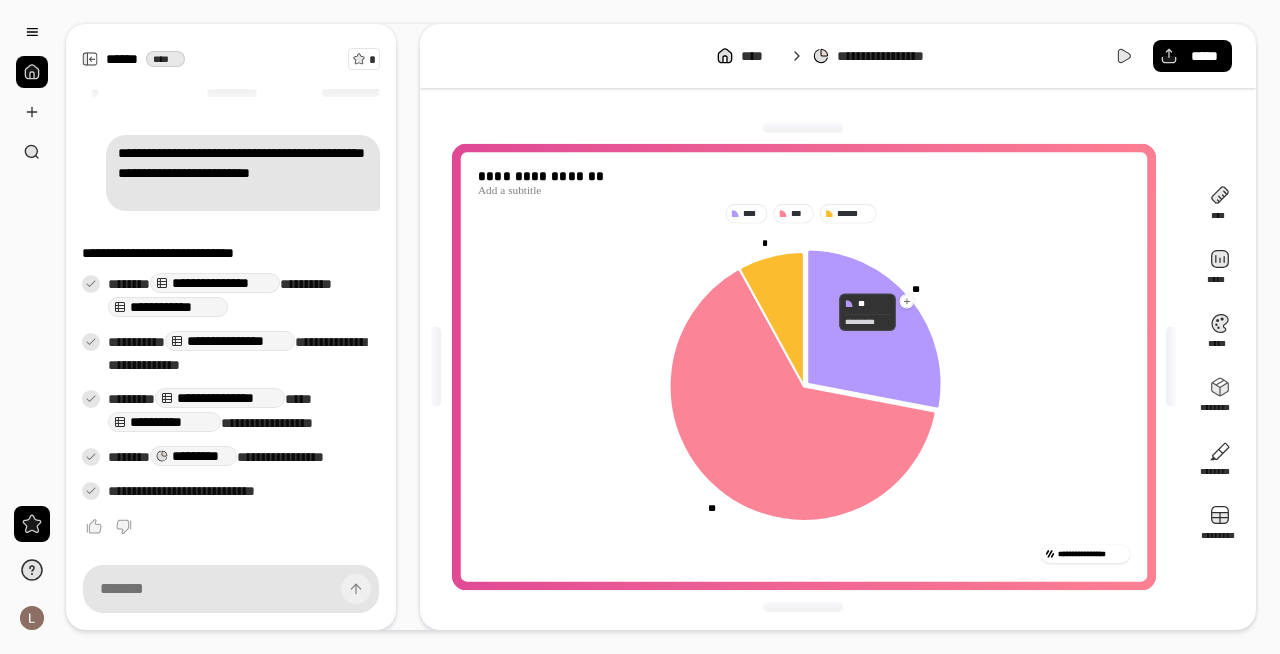 click 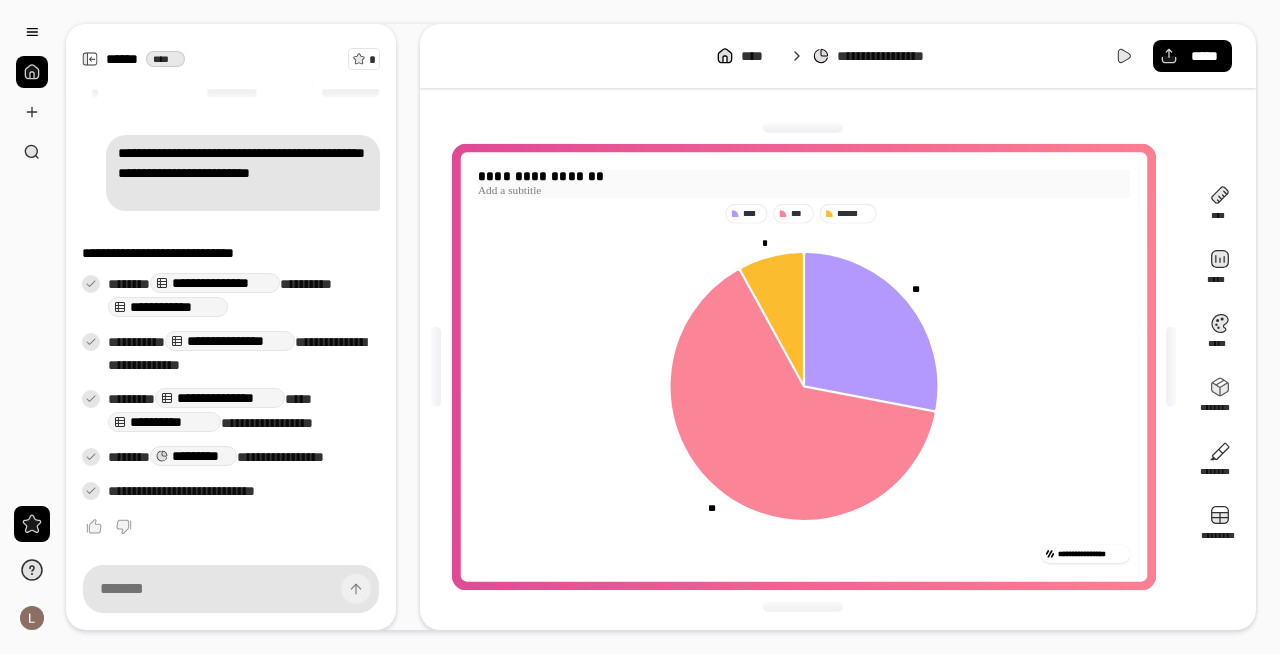click on "**********" at bounding box center (803, 177) 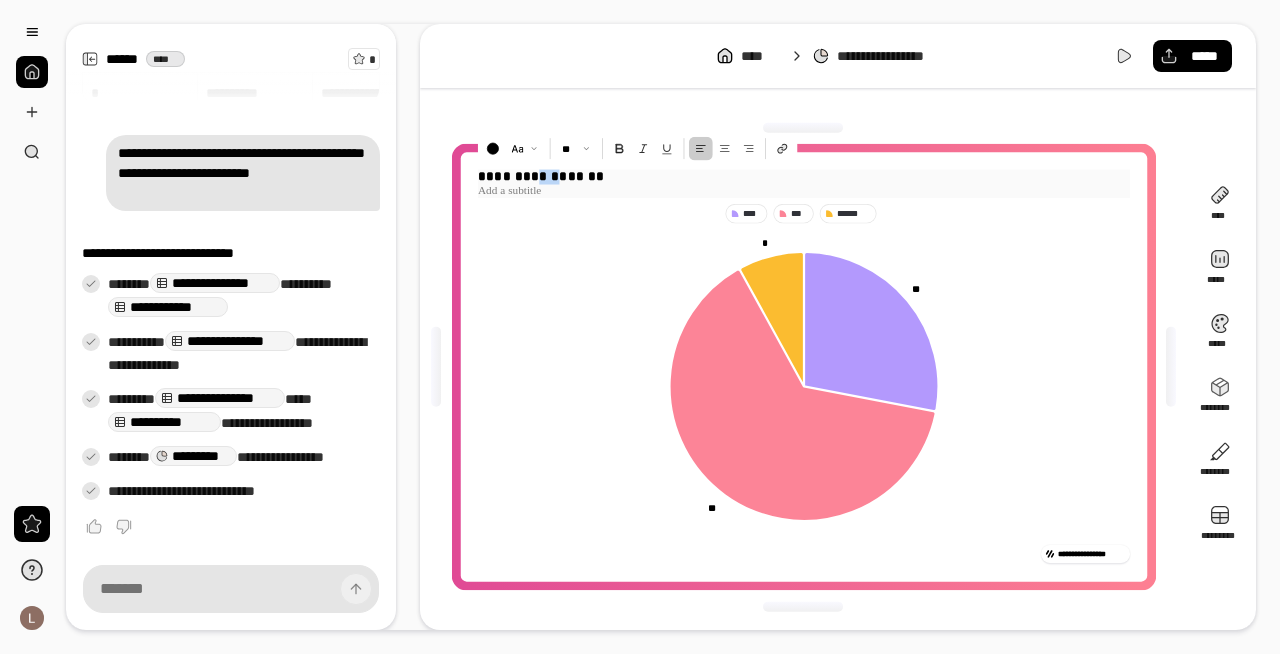 click on "**********" at bounding box center [803, 177] 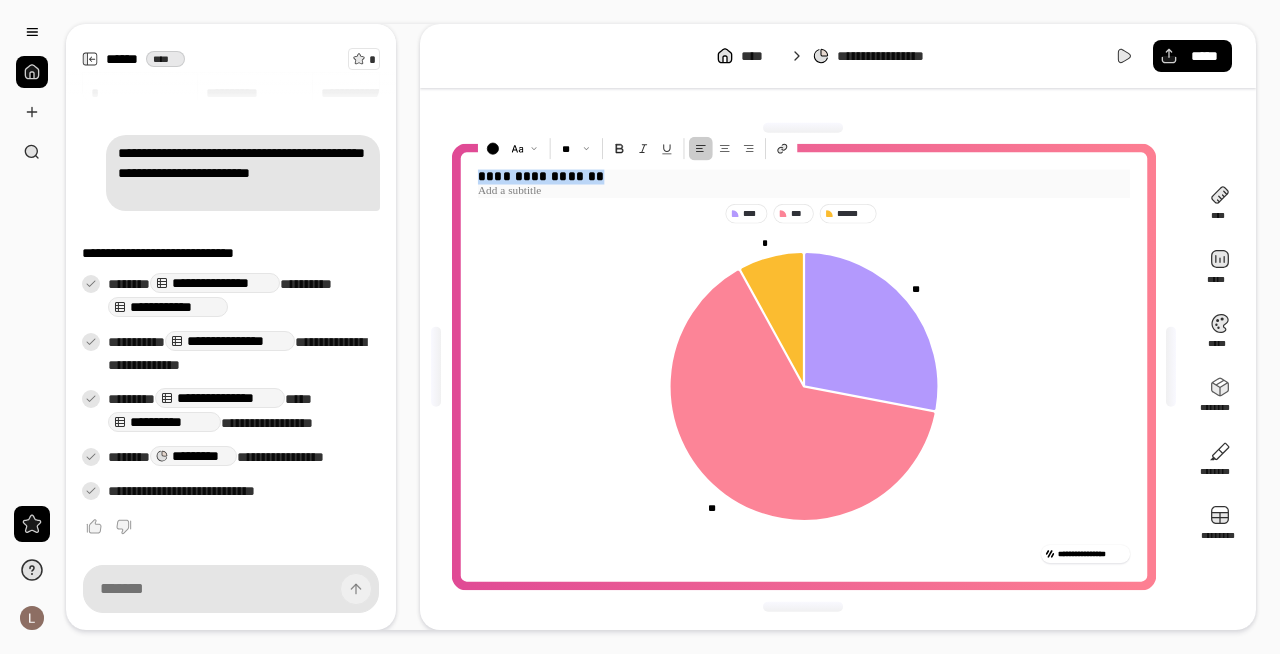 click on "**********" at bounding box center (803, 177) 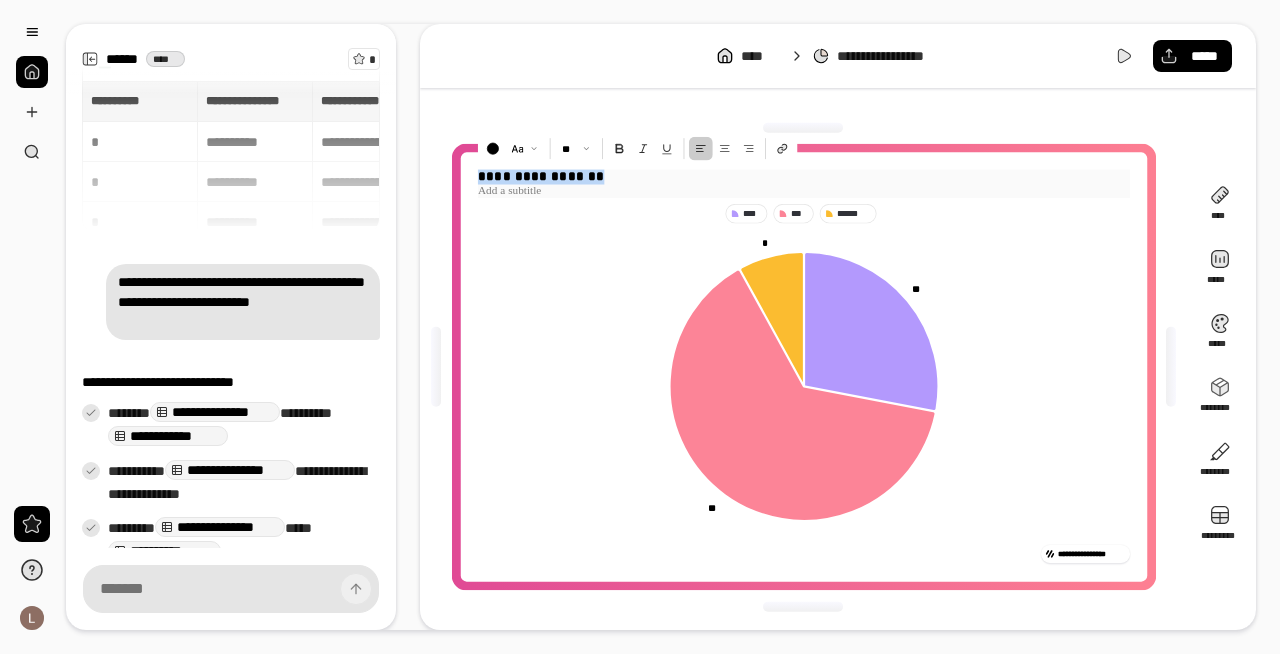 scroll, scrollTop: 129, scrollLeft: 0, axis: vertical 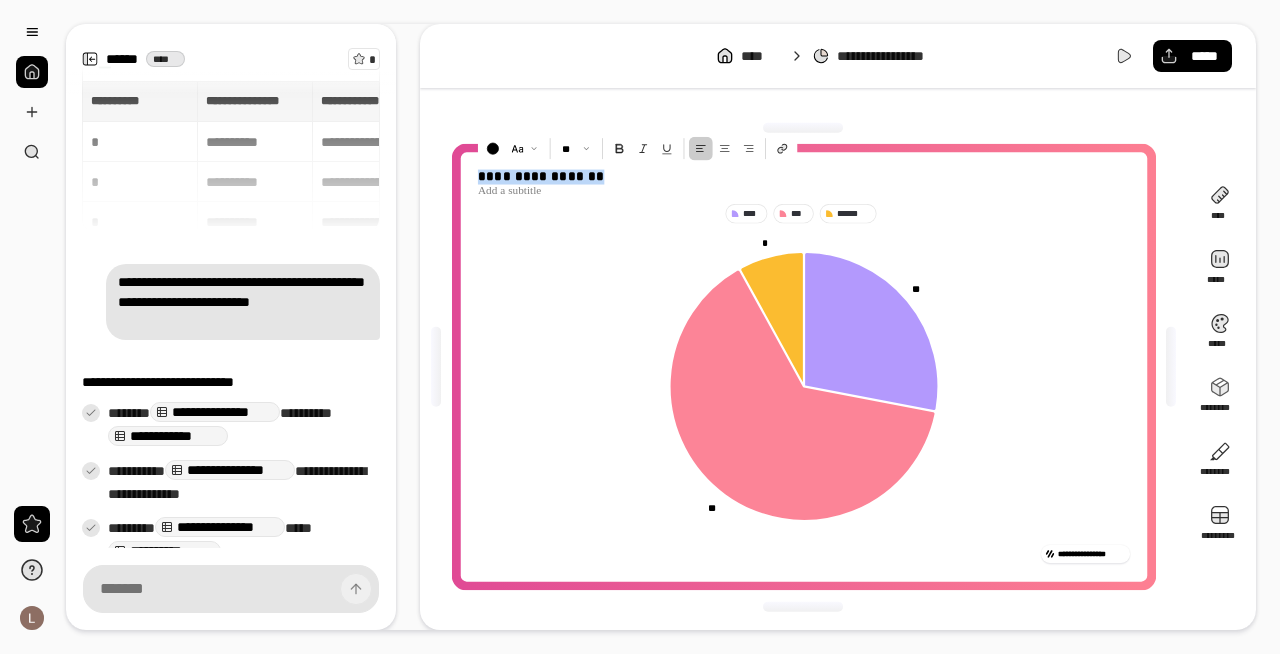 click 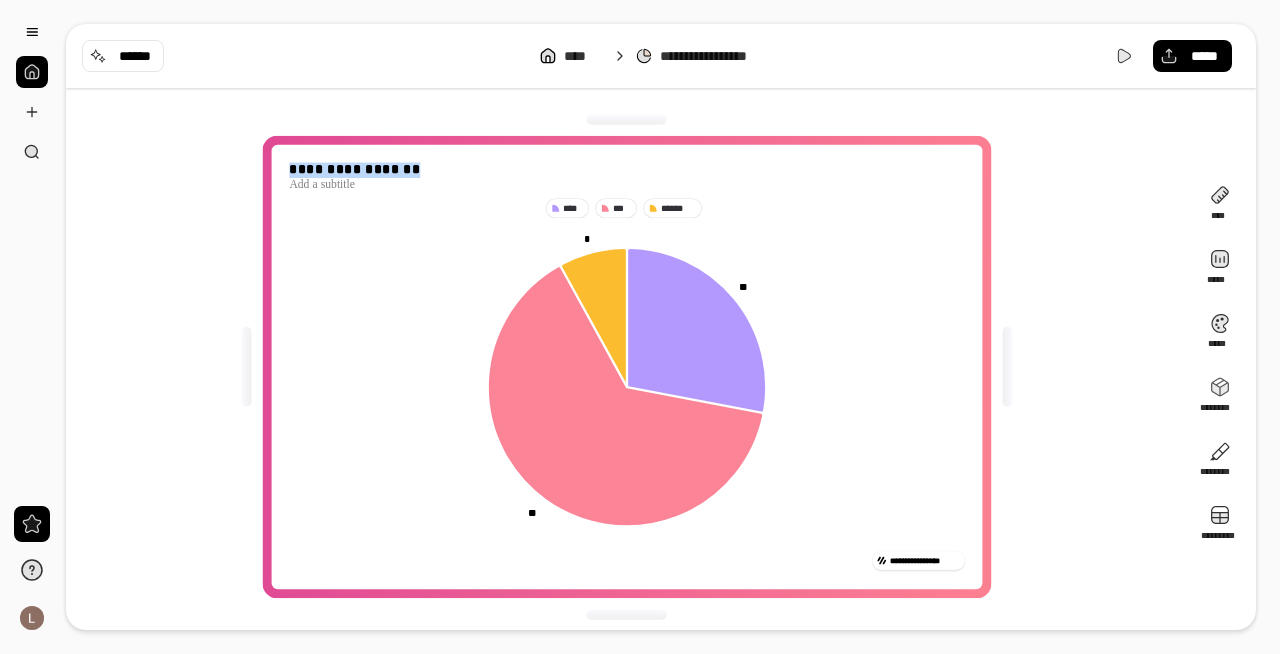 click at bounding box center [32, 72] 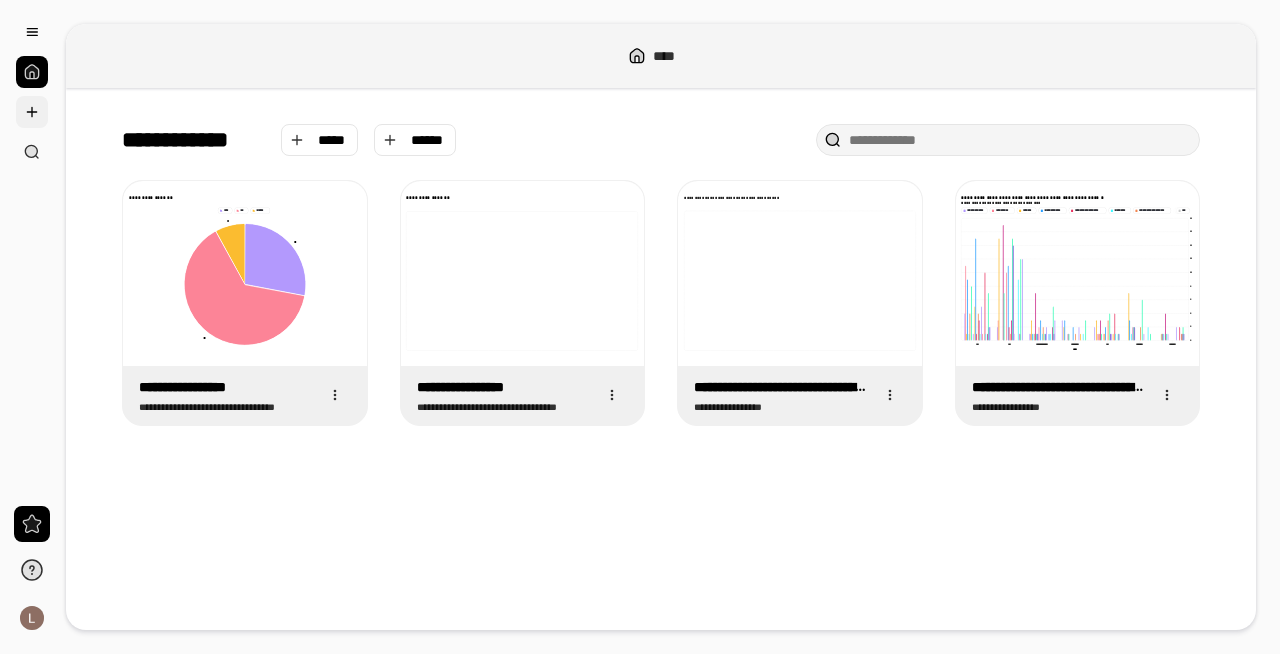 click at bounding box center [32, 112] 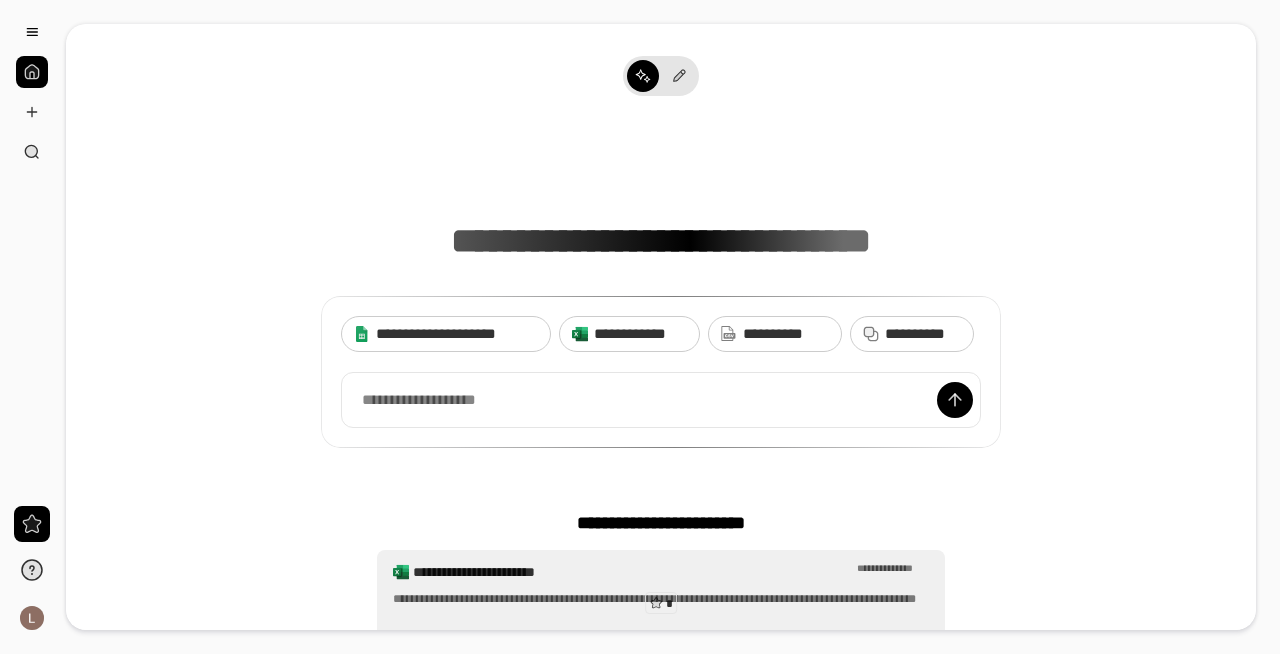 click on "**********" at bounding box center (633, 572) 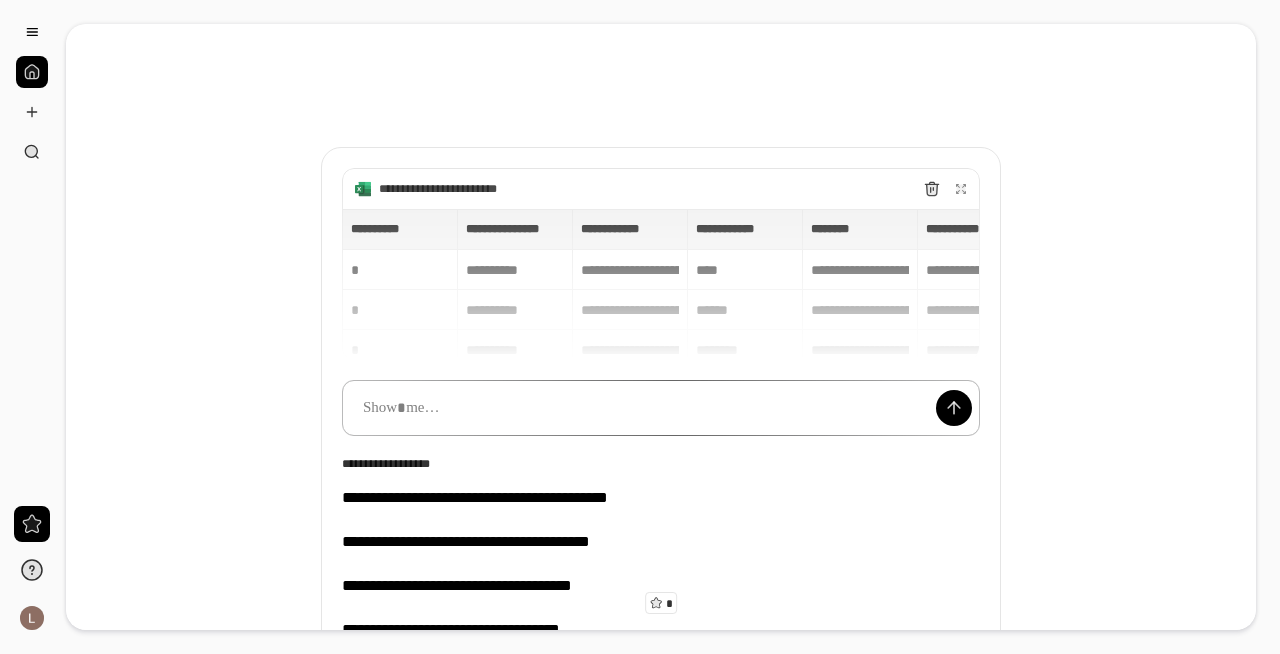click at bounding box center (661, 408) 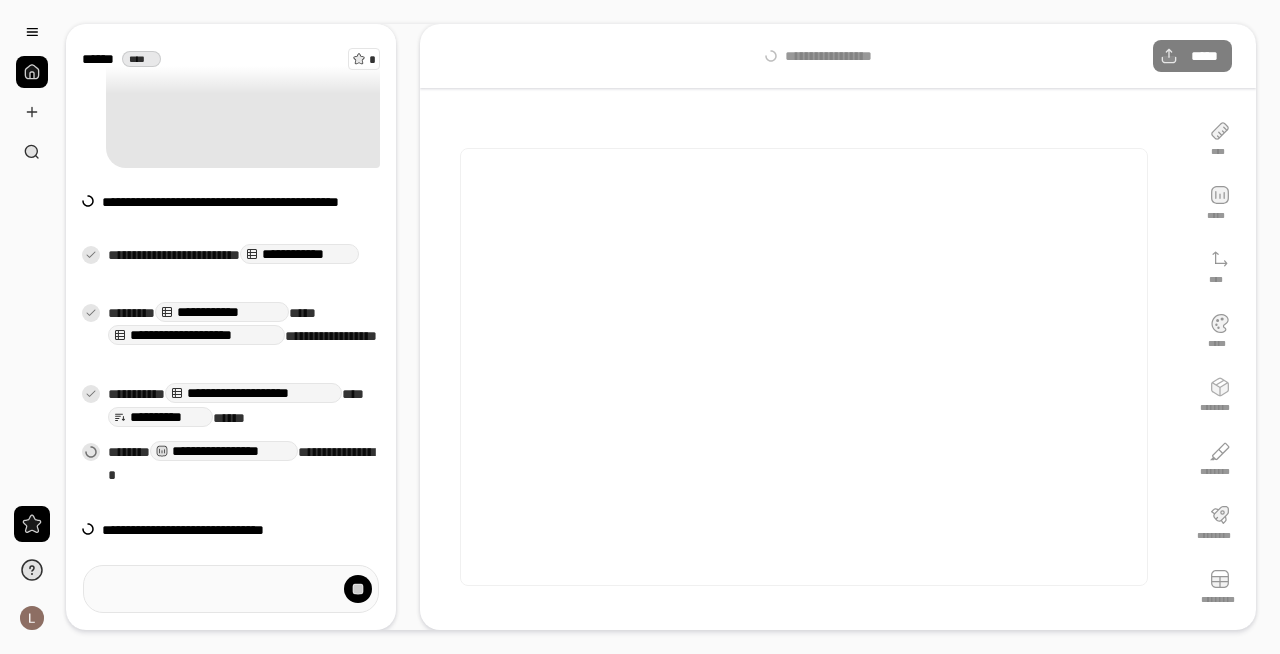 scroll, scrollTop: 268, scrollLeft: 0, axis: vertical 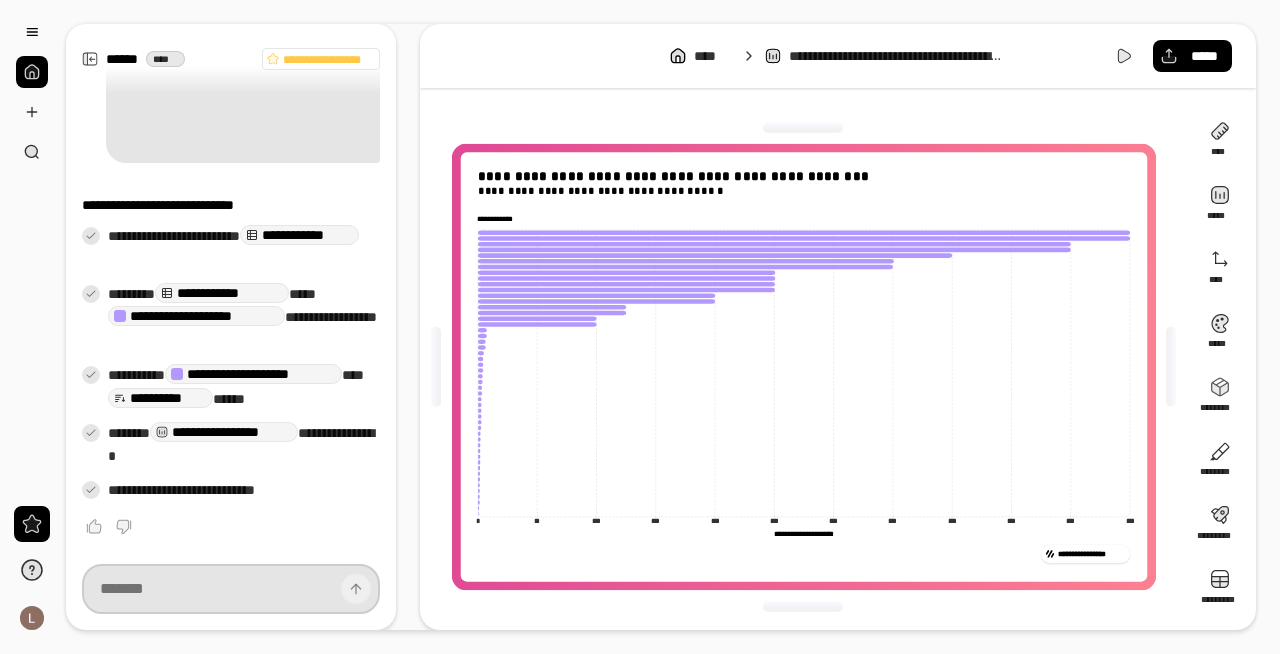 click at bounding box center (231, 589) 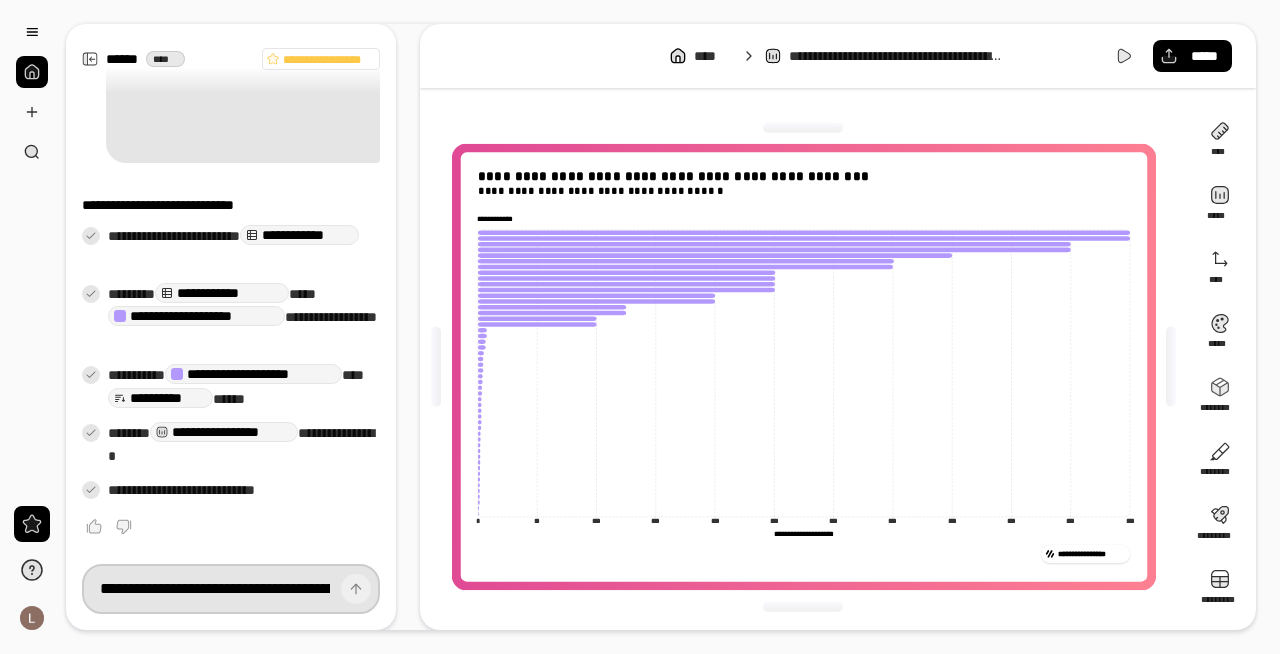 scroll, scrollTop: 0, scrollLeft: 3365, axis: horizontal 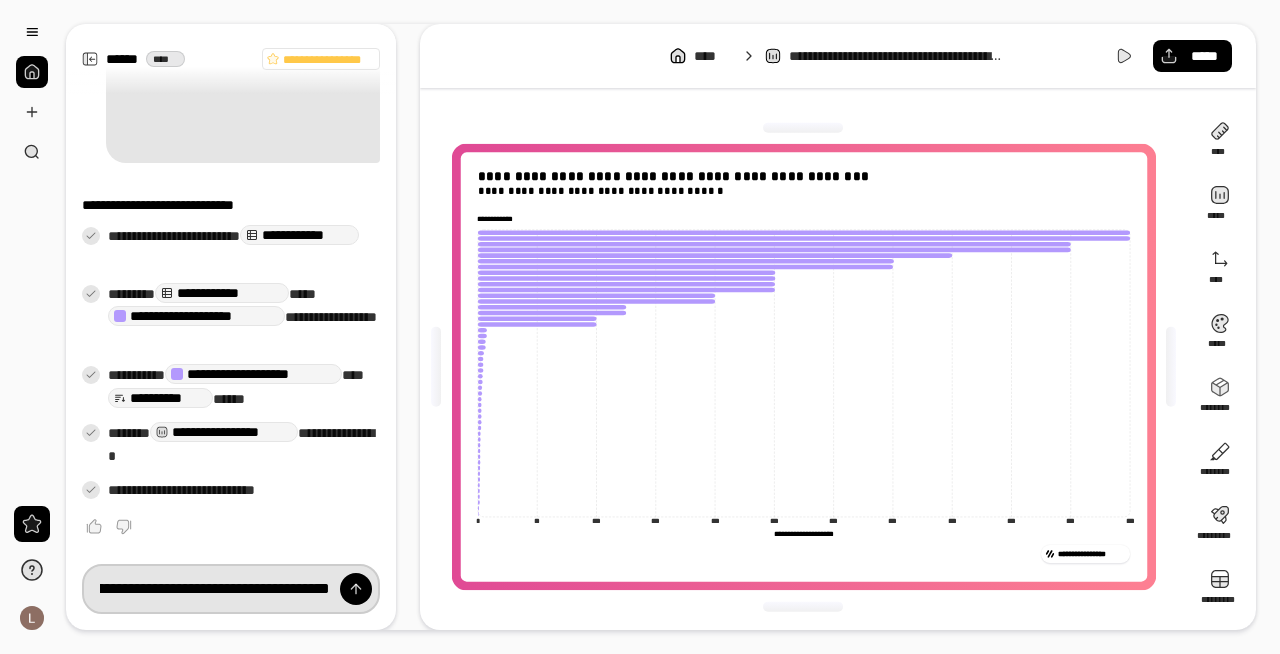 type on "**********" 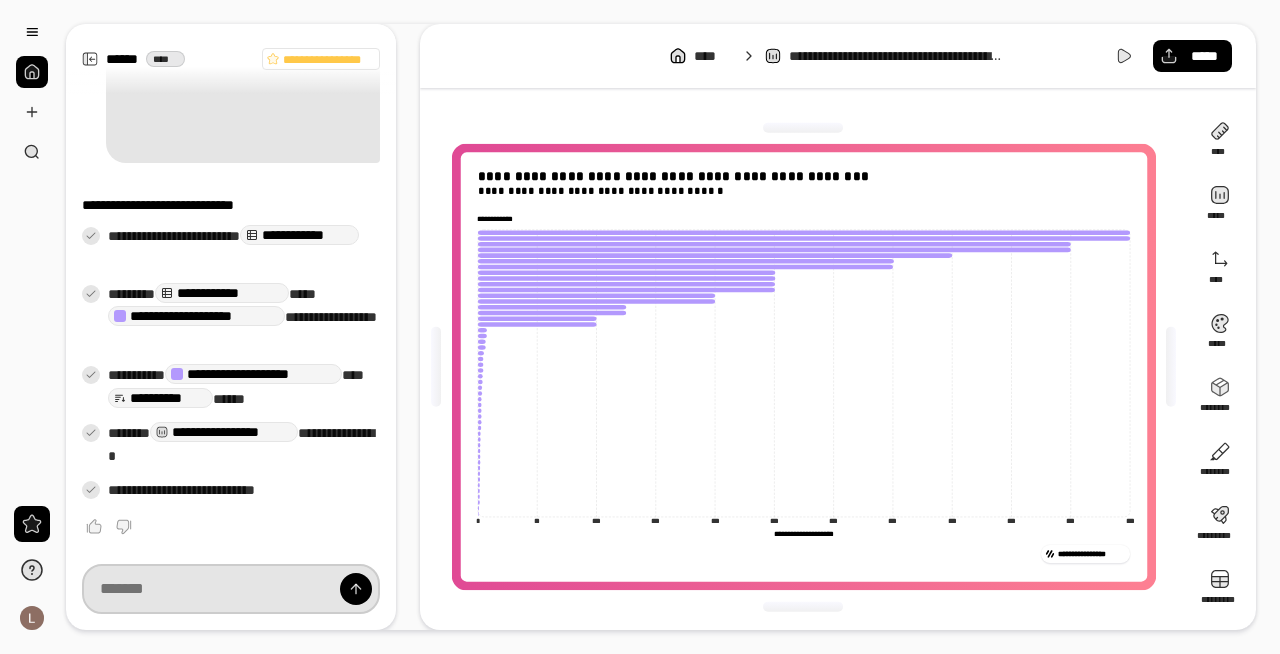 scroll, scrollTop: 0, scrollLeft: 0, axis: both 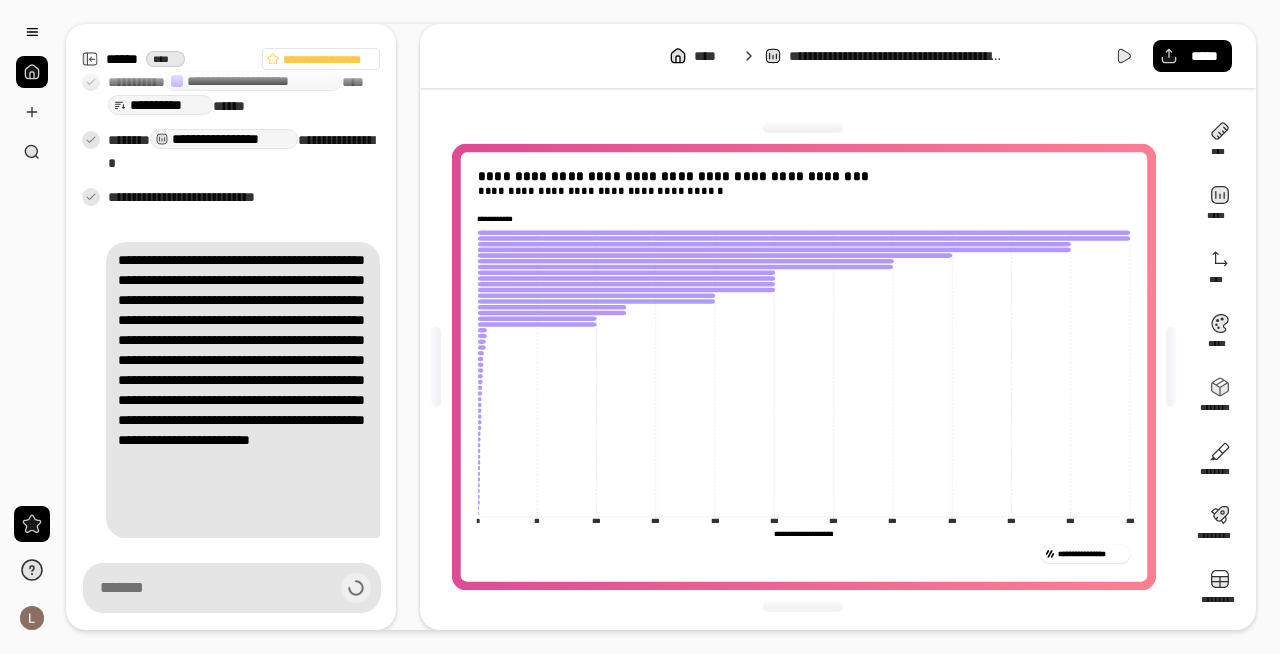 type on "**********" 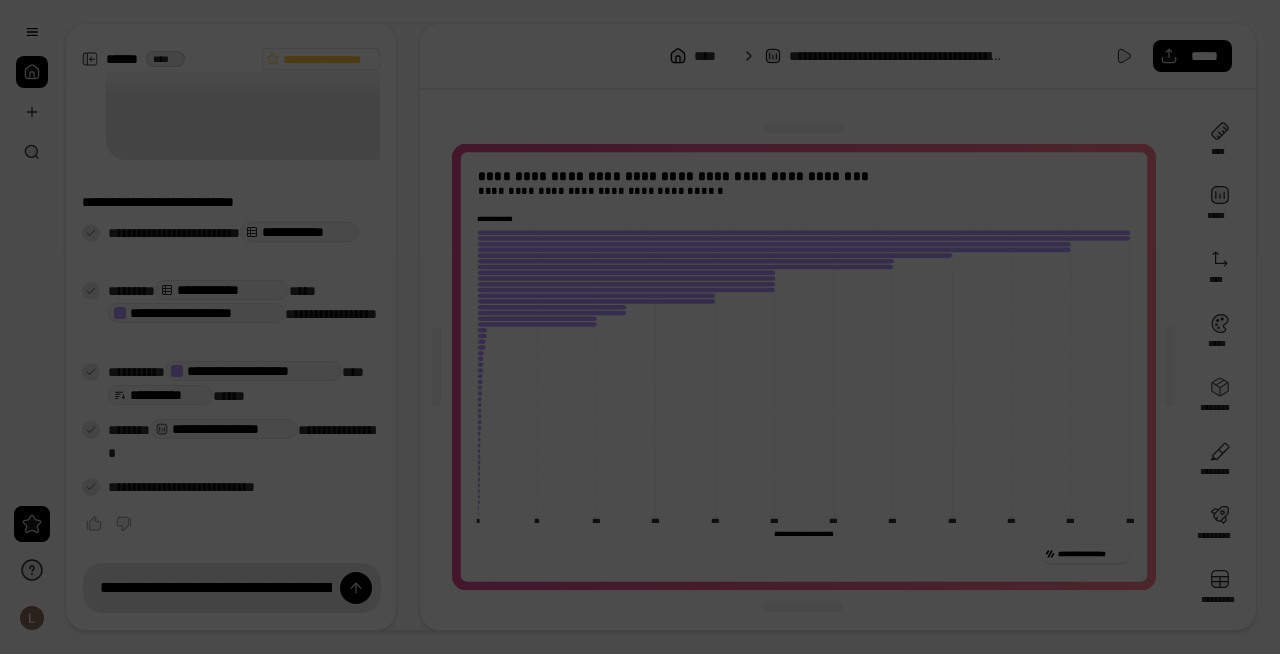 scroll, scrollTop: 477, scrollLeft: 0, axis: vertical 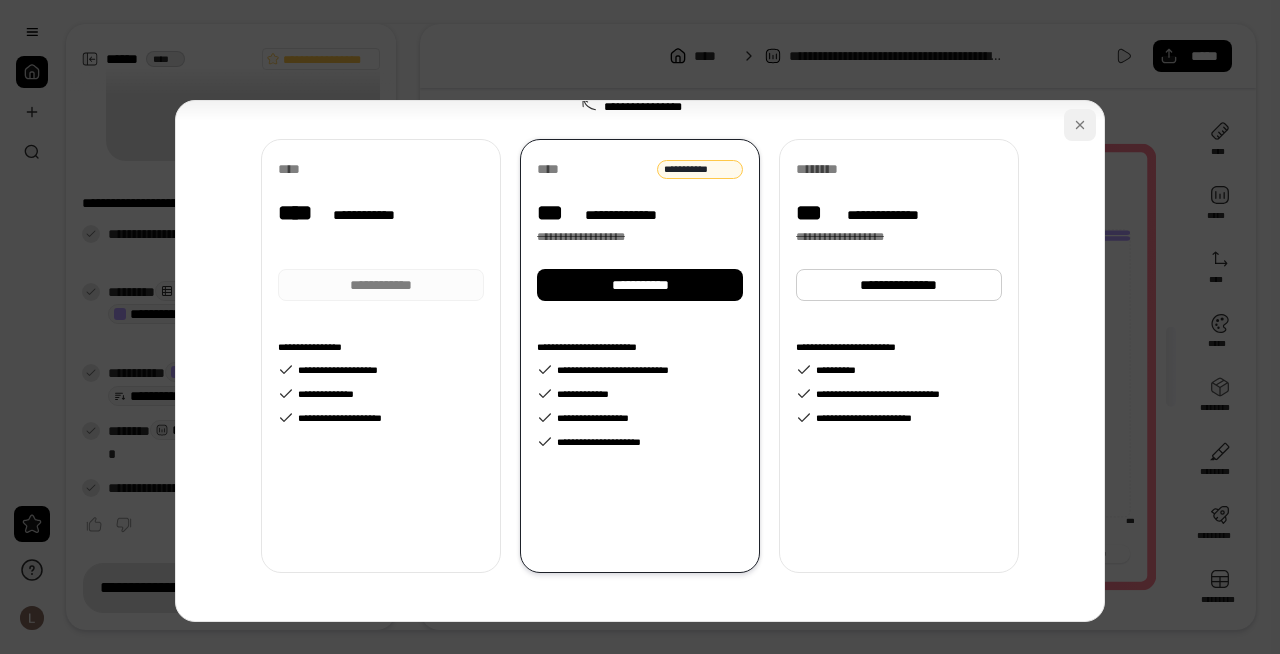 click at bounding box center (1080, 125) 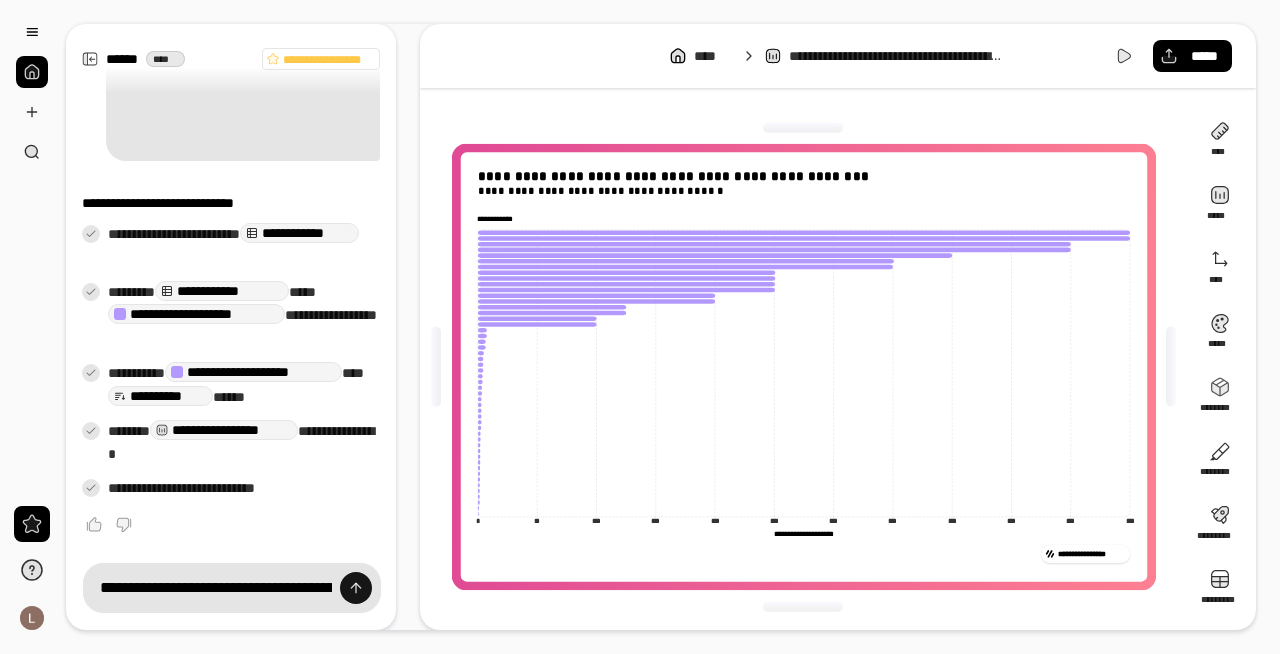 click at bounding box center (356, 588) 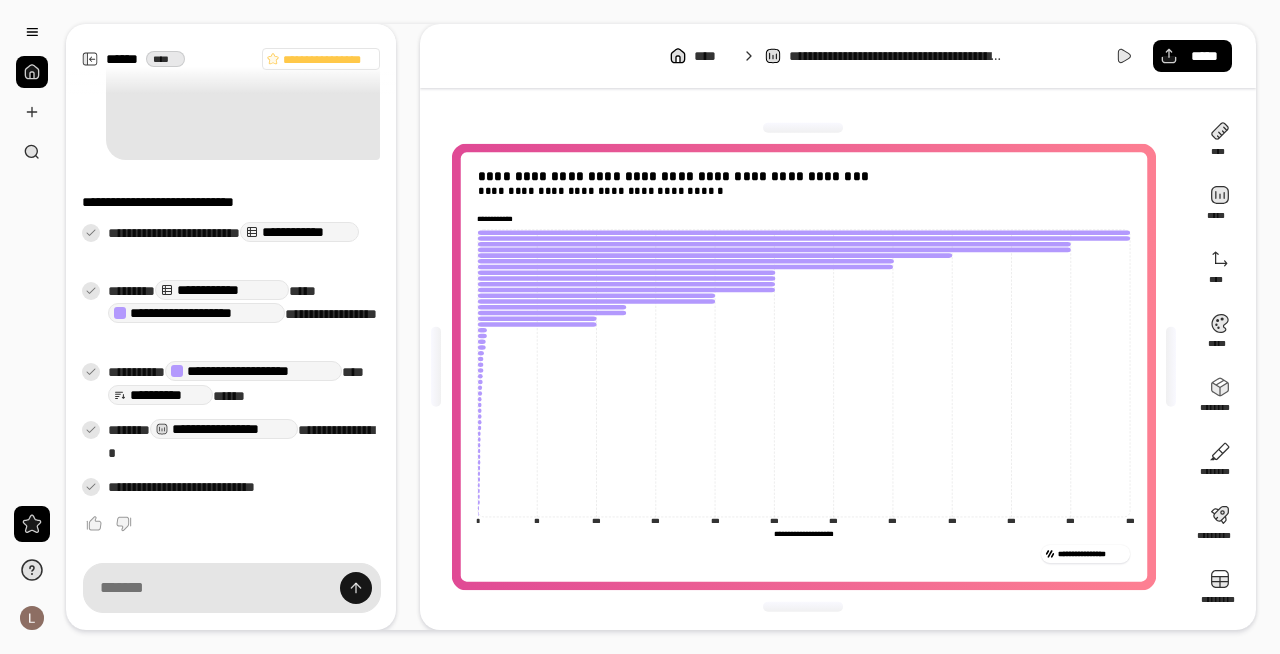 type on "**********" 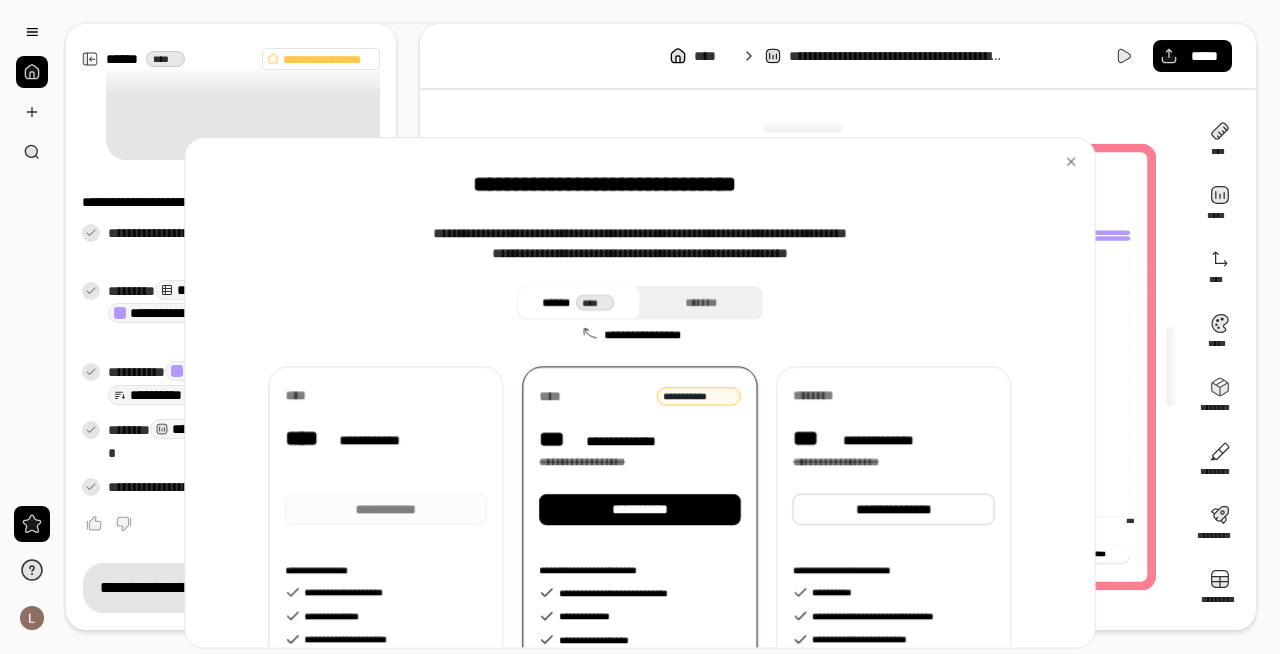 scroll, scrollTop: 477, scrollLeft: 0, axis: vertical 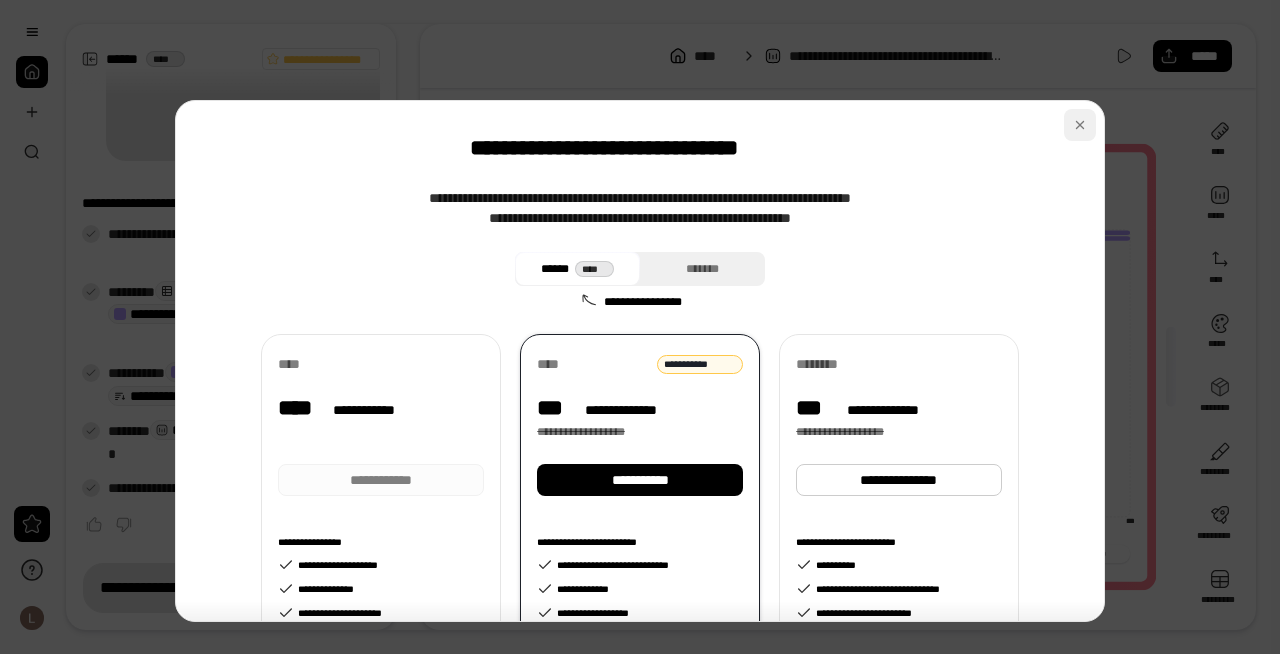 click at bounding box center [1080, 125] 